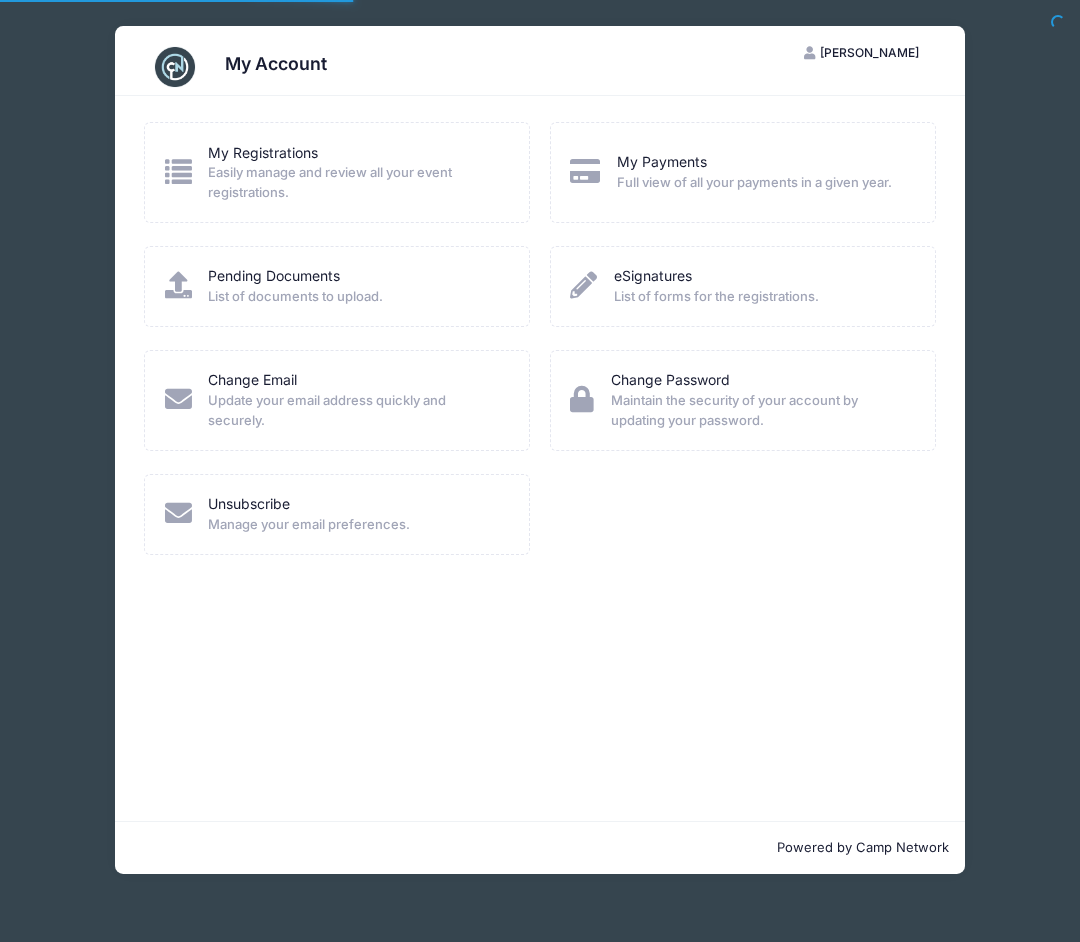 scroll, scrollTop: 0, scrollLeft: 0, axis: both 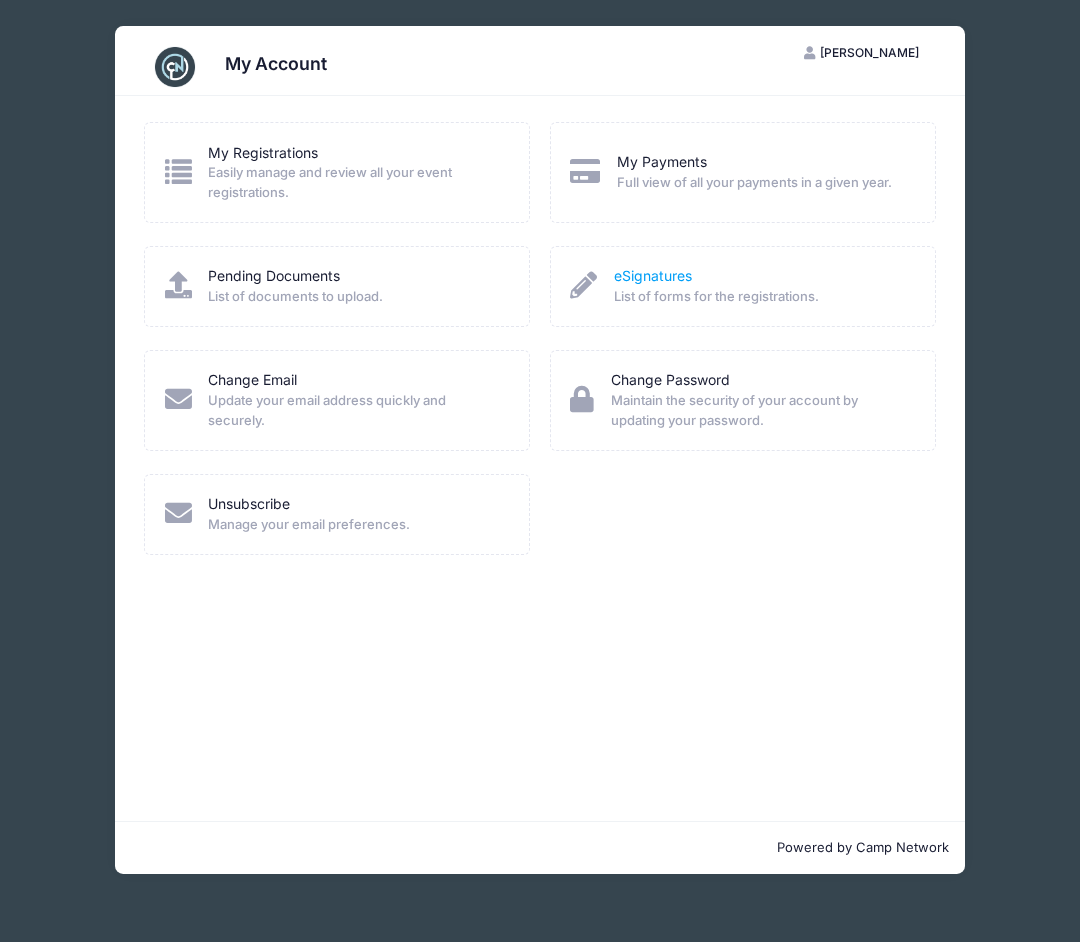 click on "eSignatures" at bounding box center [653, 275] 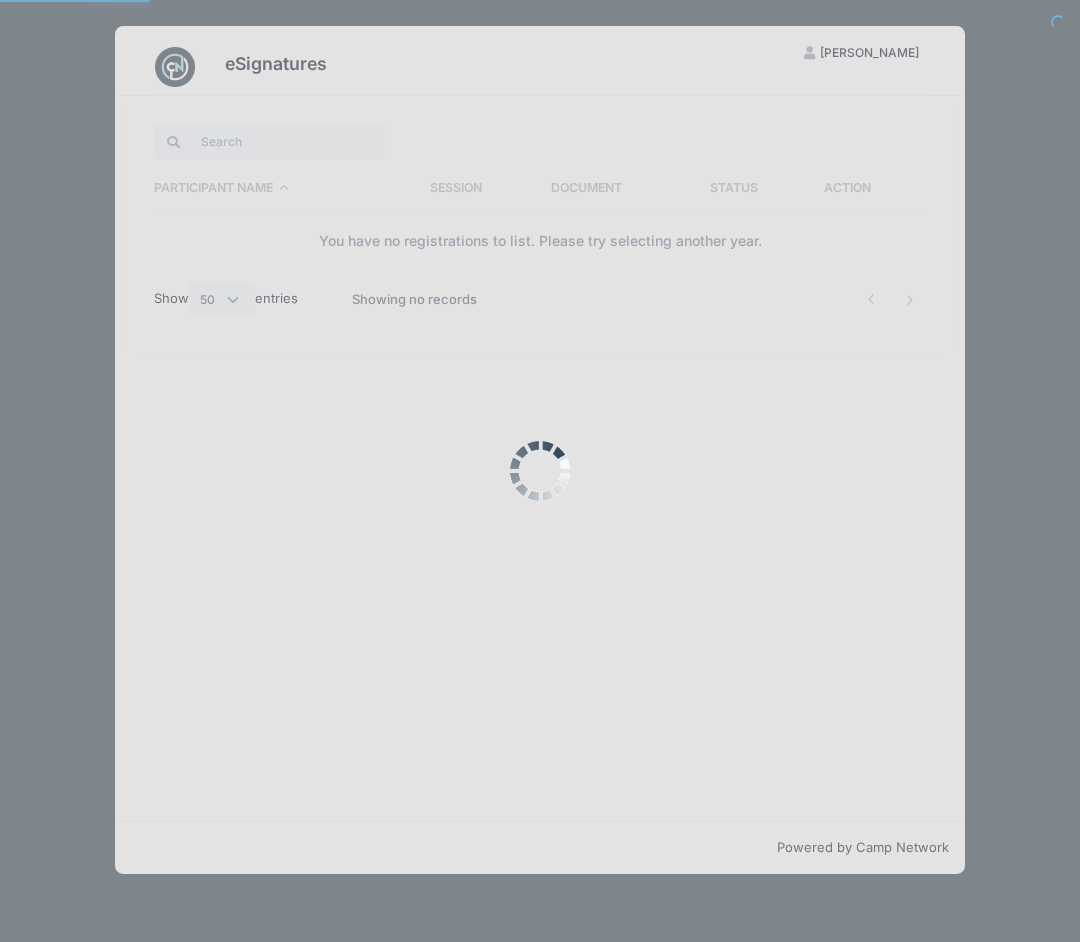 select on "50" 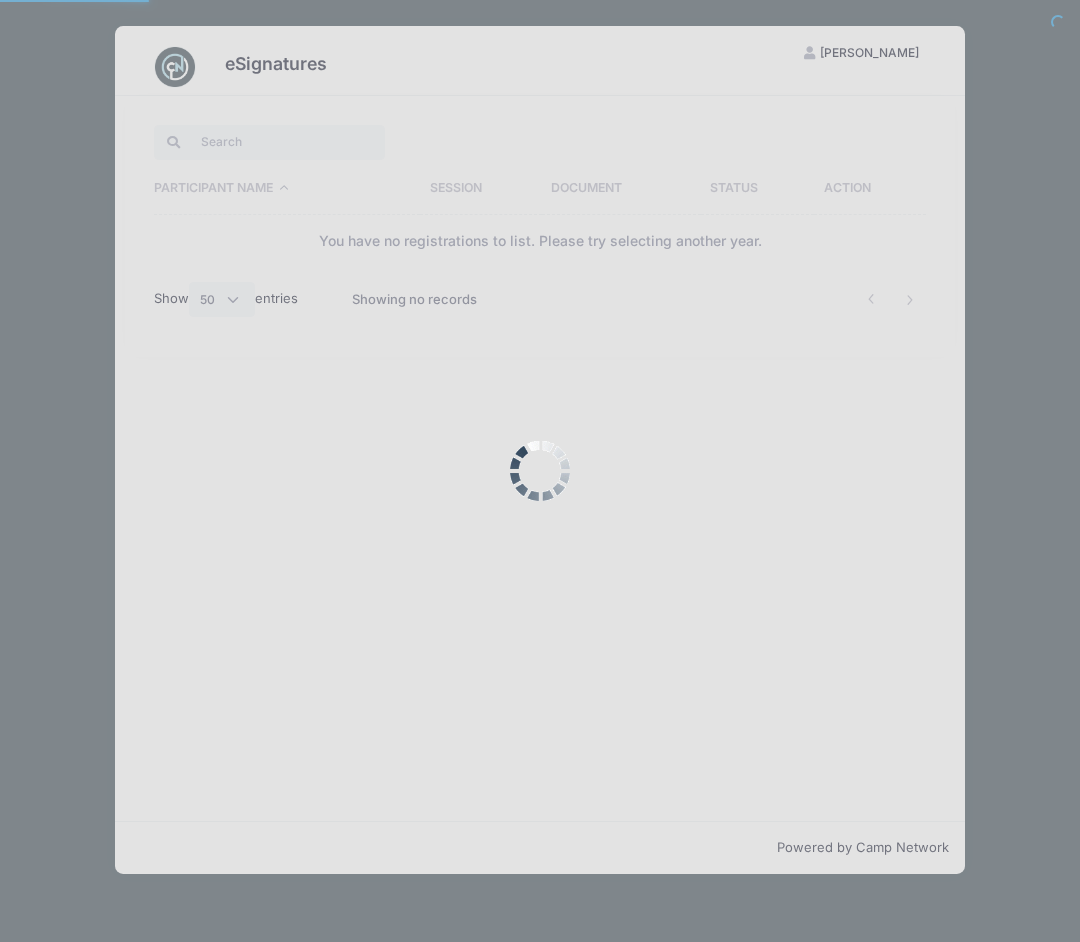 scroll, scrollTop: 0, scrollLeft: 0, axis: both 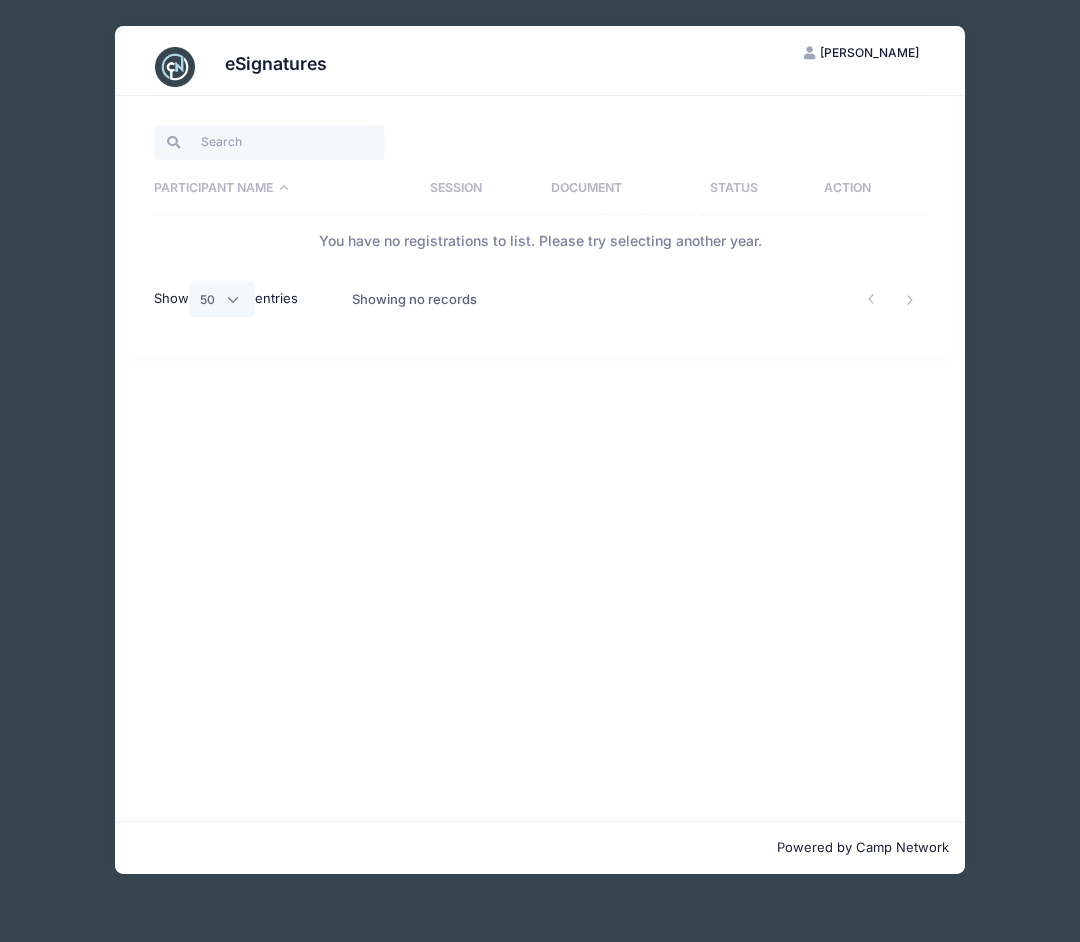 click on "Participant Name" at bounding box center (287, 189) 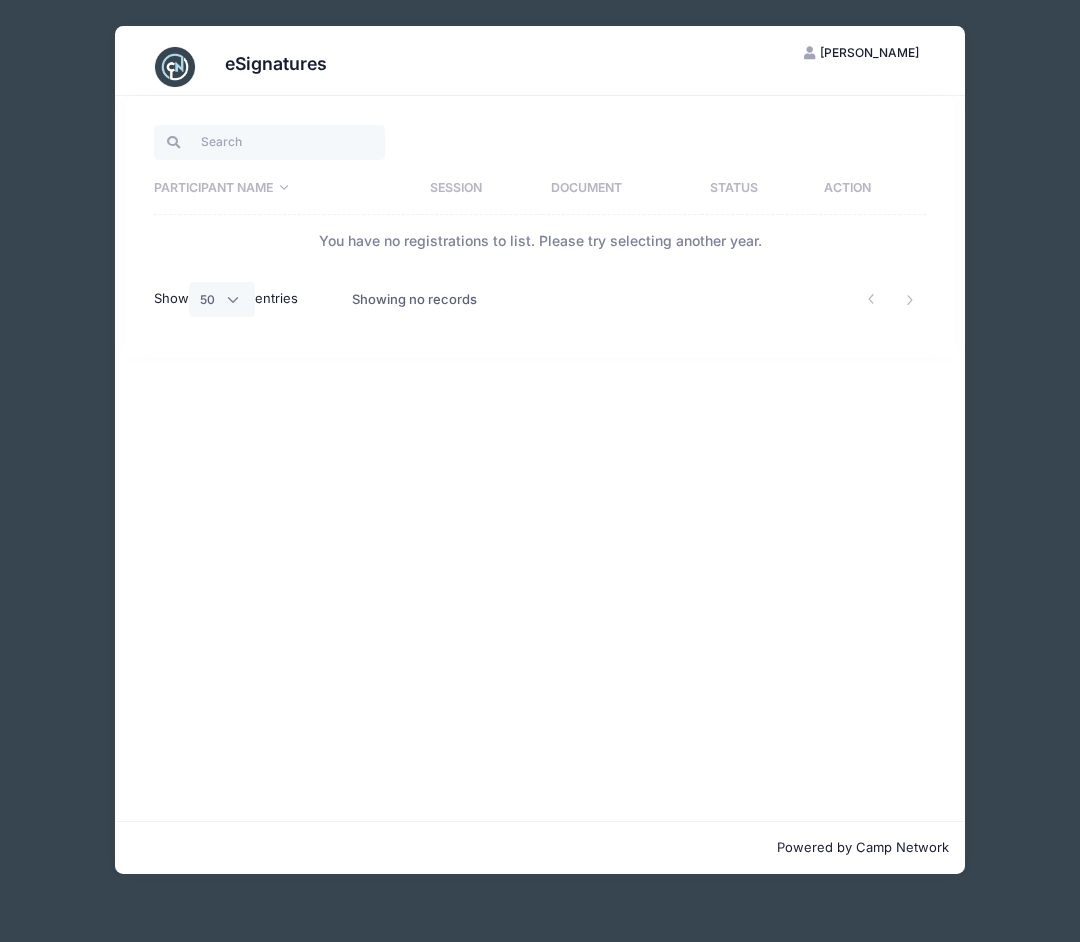 click on "Participant Name" at bounding box center (287, 189) 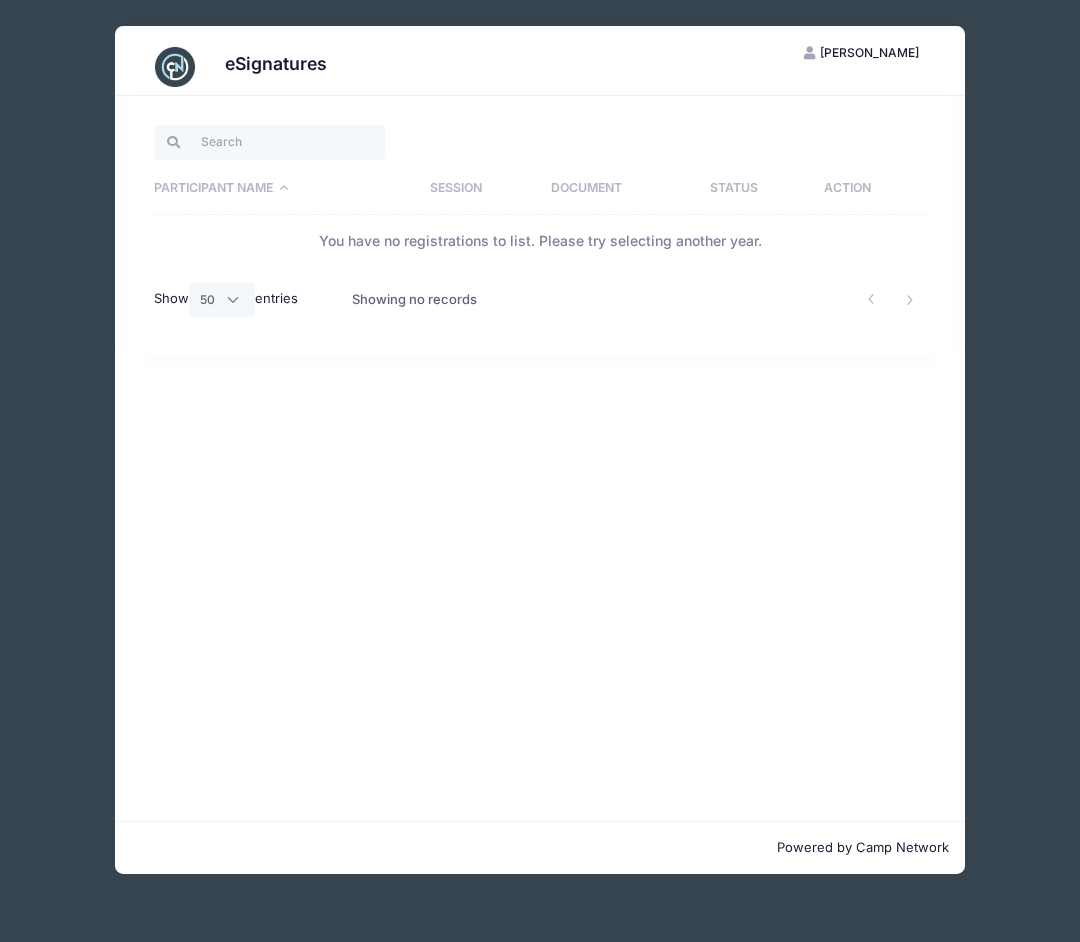 click on "[PERSON_NAME]" at bounding box center (869, 52) 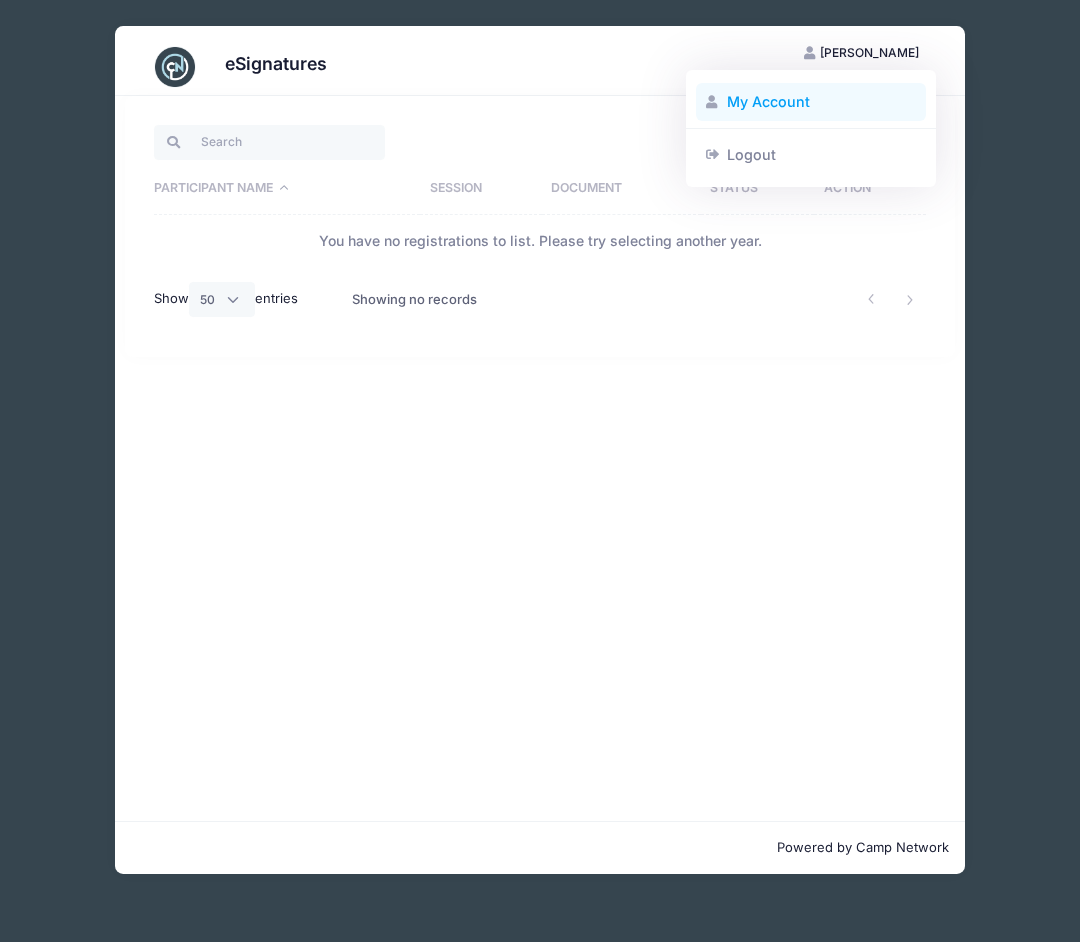 click on "My Account" at bounding box center (811, 102) 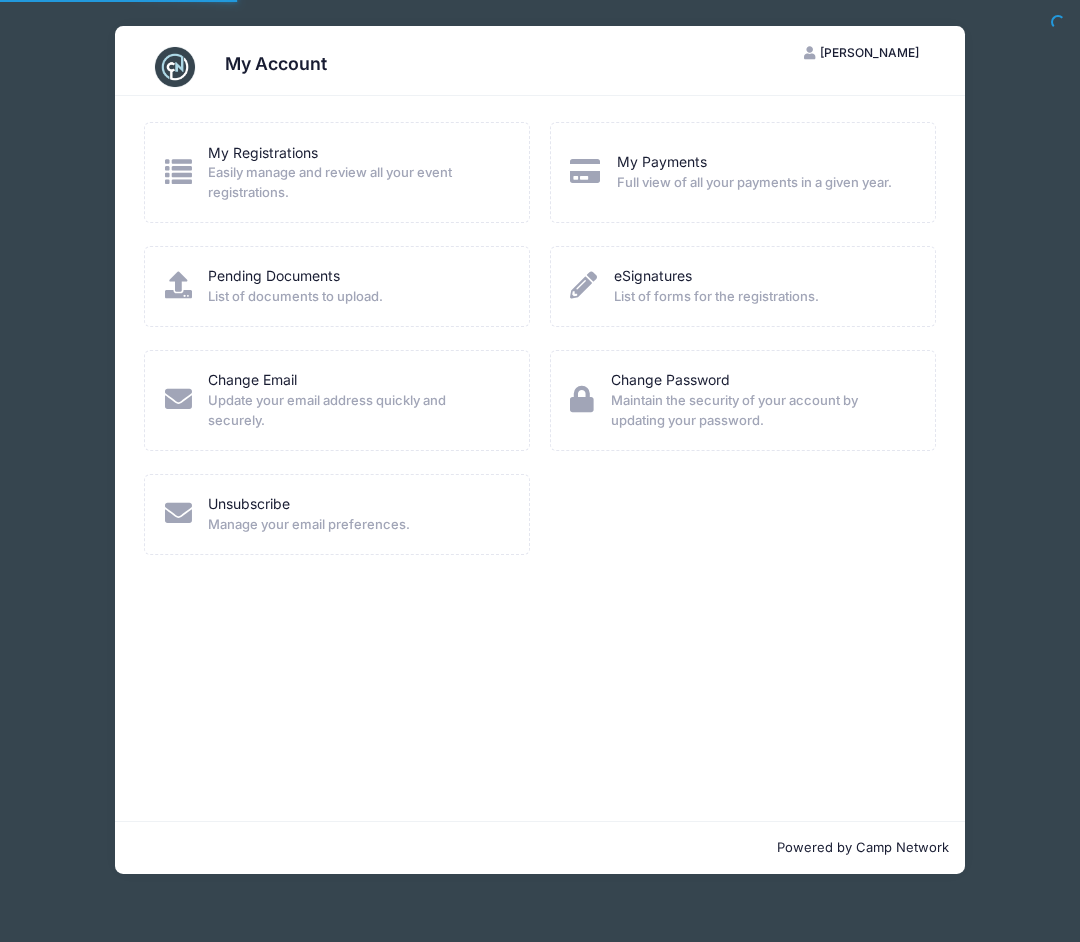 scroll, scrollTop: 0, scrollLeft: 0, axis: both 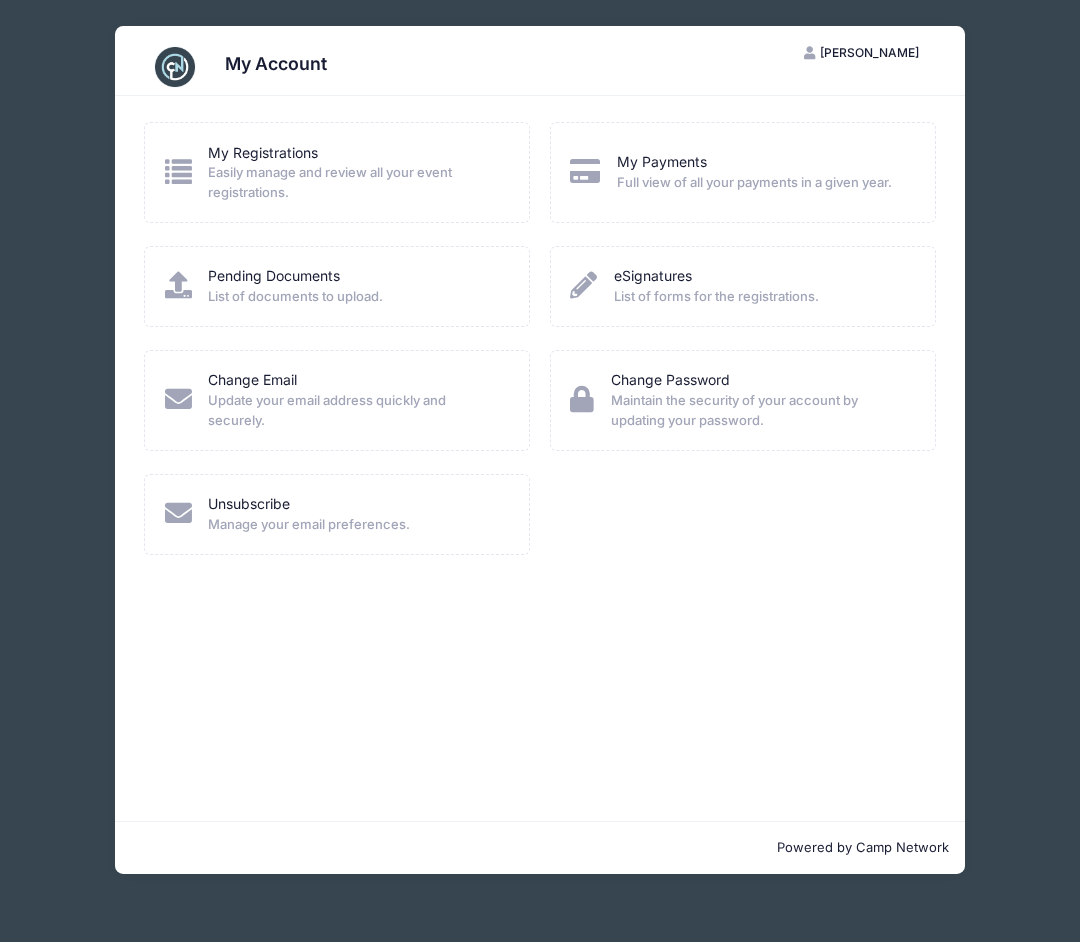 click on "List of documents to upload." at bounding box center (295, 297) 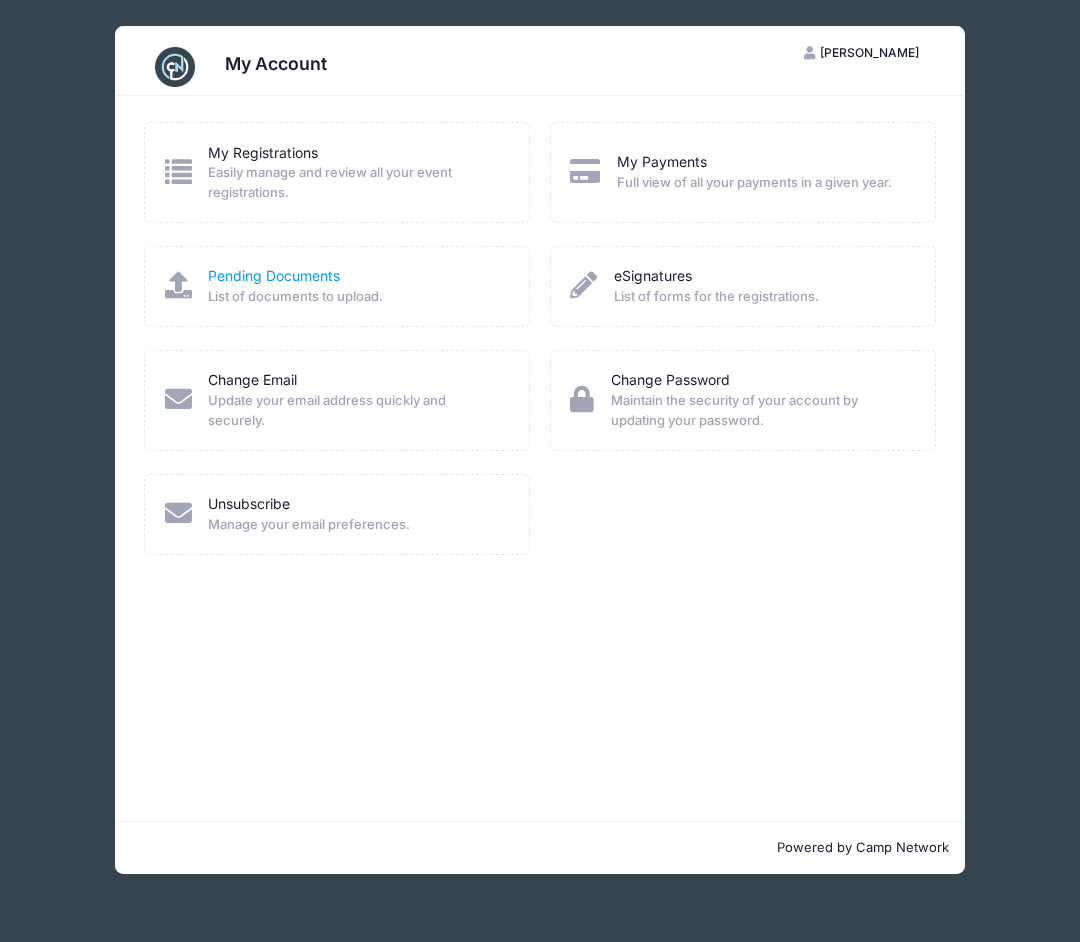 click on "Pending Documents" at bounding box center (274, 275) 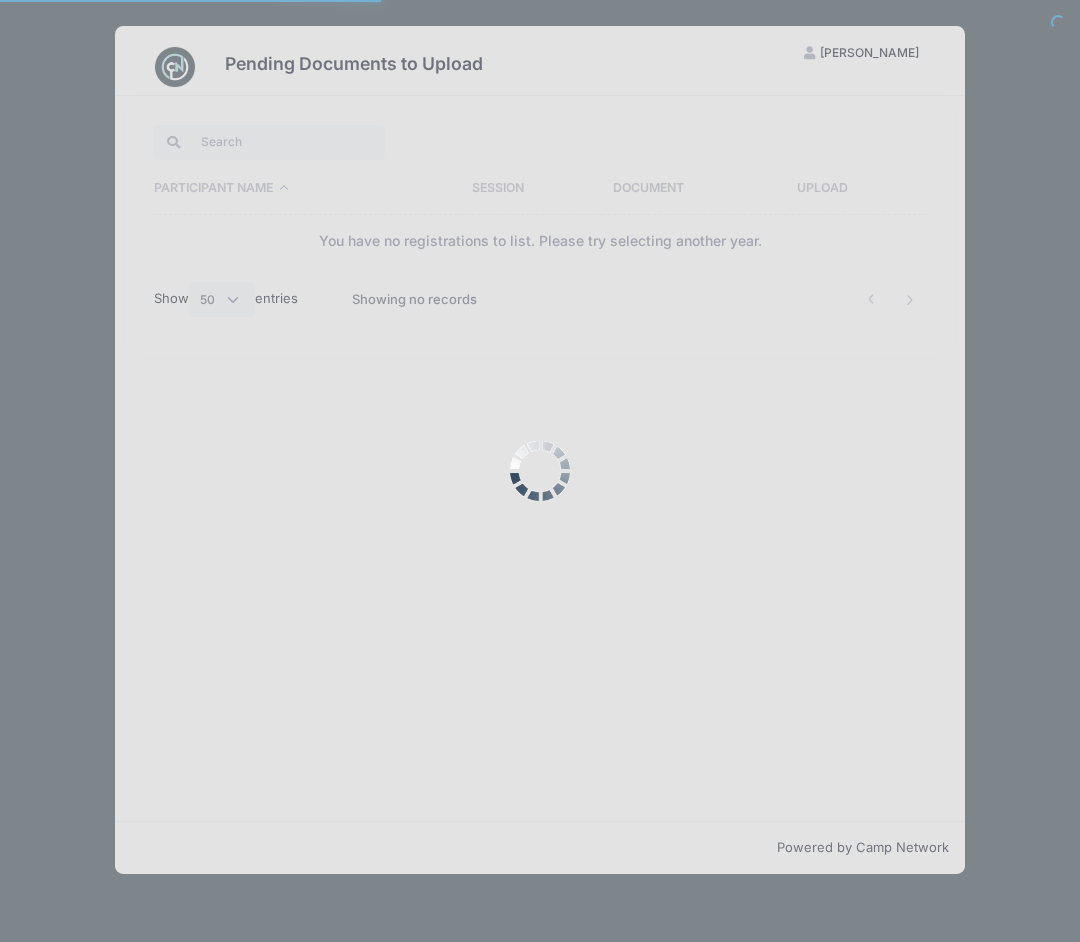 select on "50" 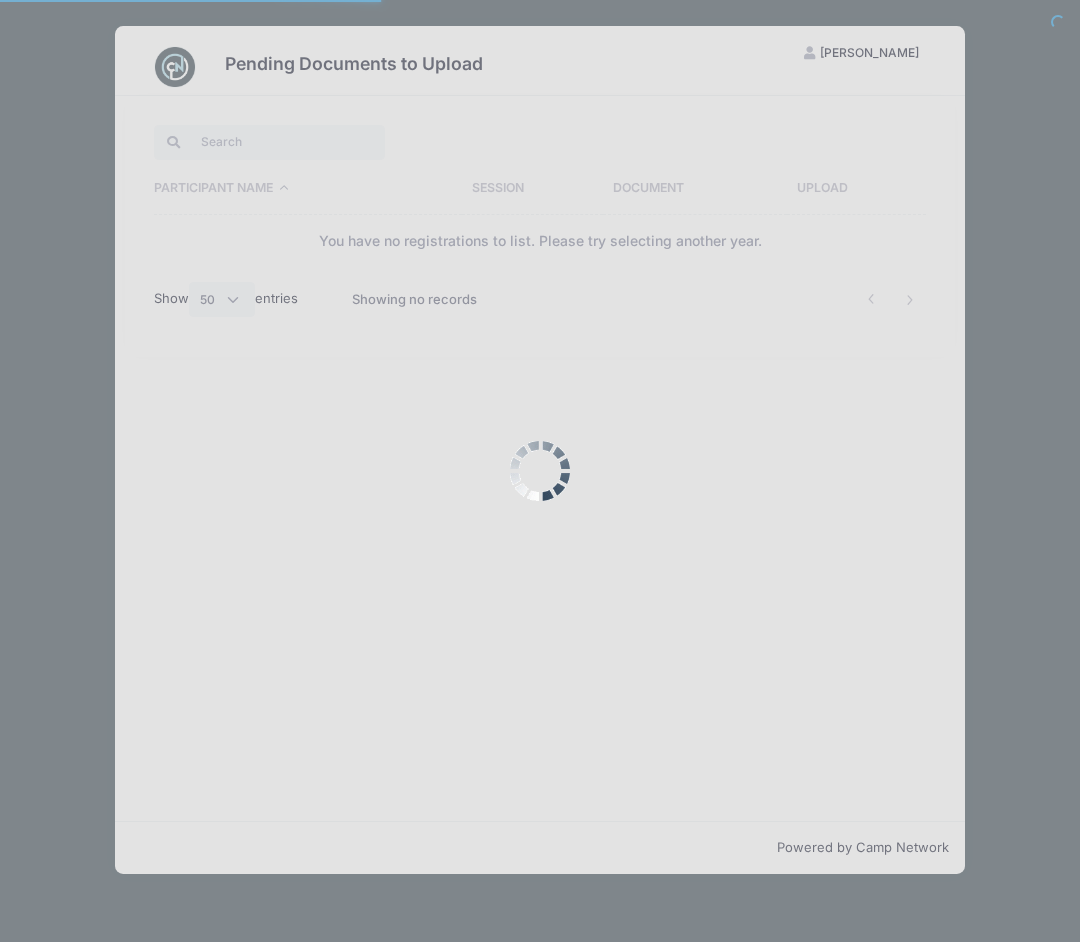 scroll, scrollTop: 0, scrollLeft: 0, axis: both 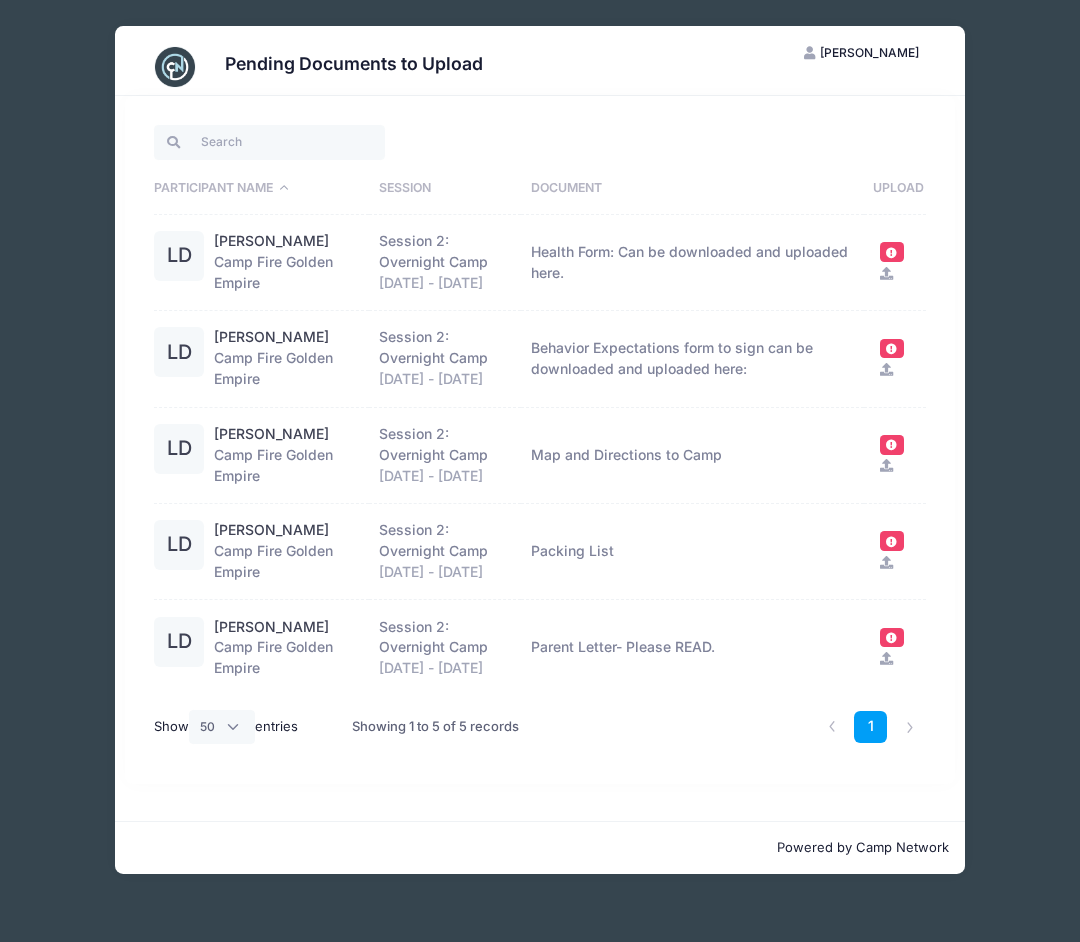 click at bounding box center [891, 252] 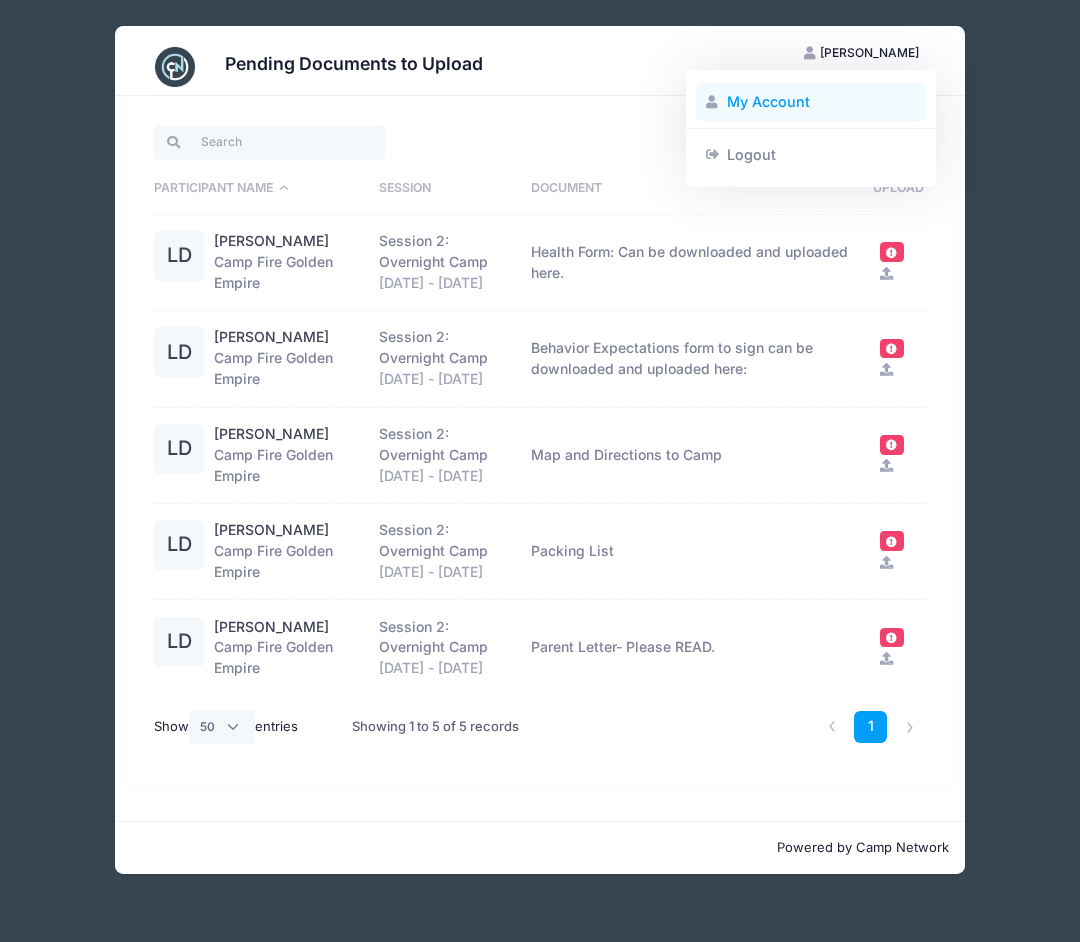 click on "My Account" at bounding box center (811, 102) 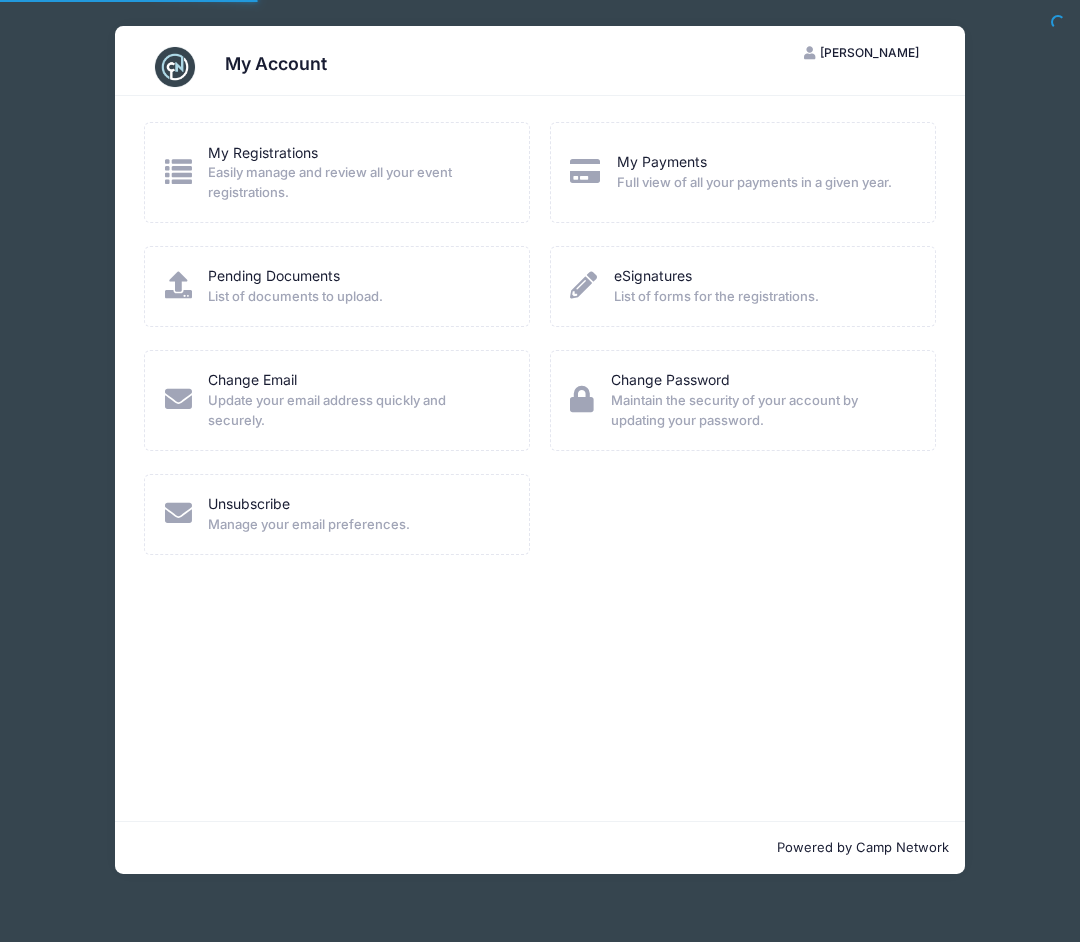 scroll, scrollTop: 0, scrollLeft: 0, axis: both 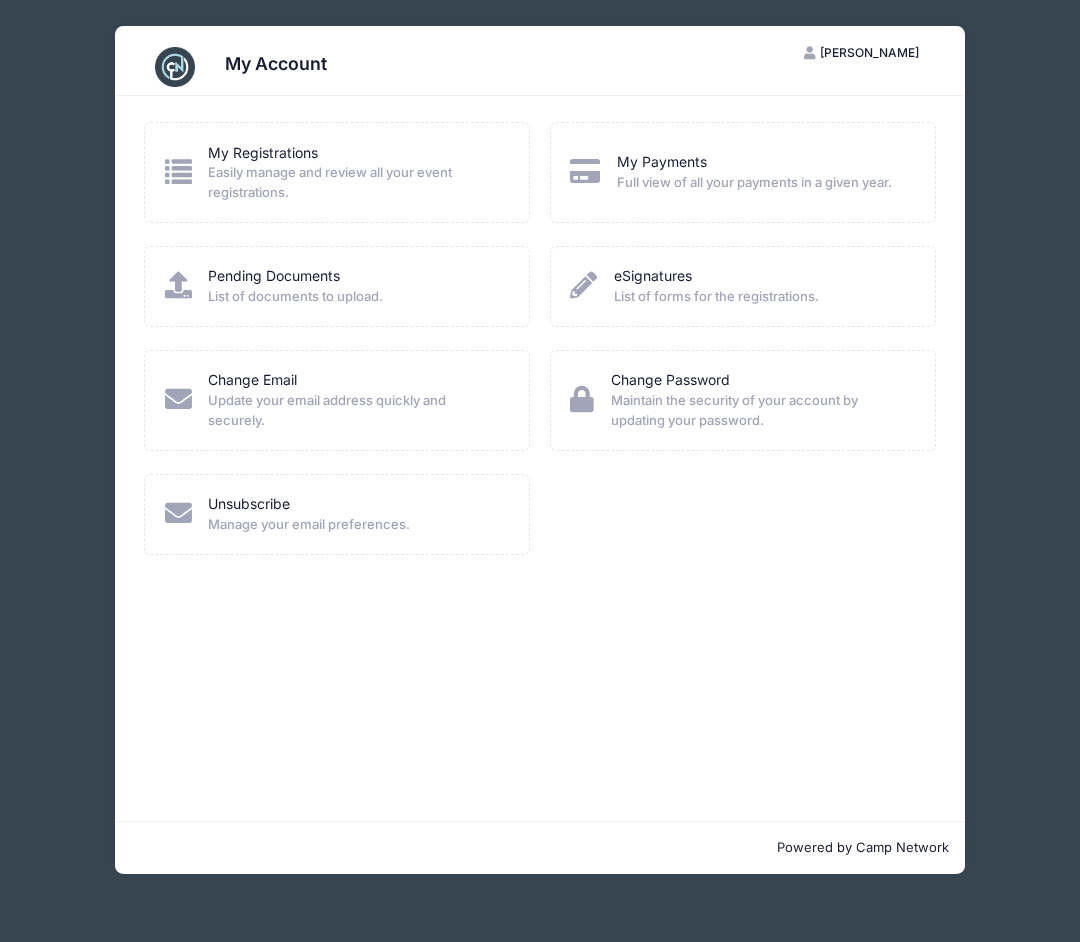 click on "Easily manage and review all your event registrations." at bounding box center [355, 182] 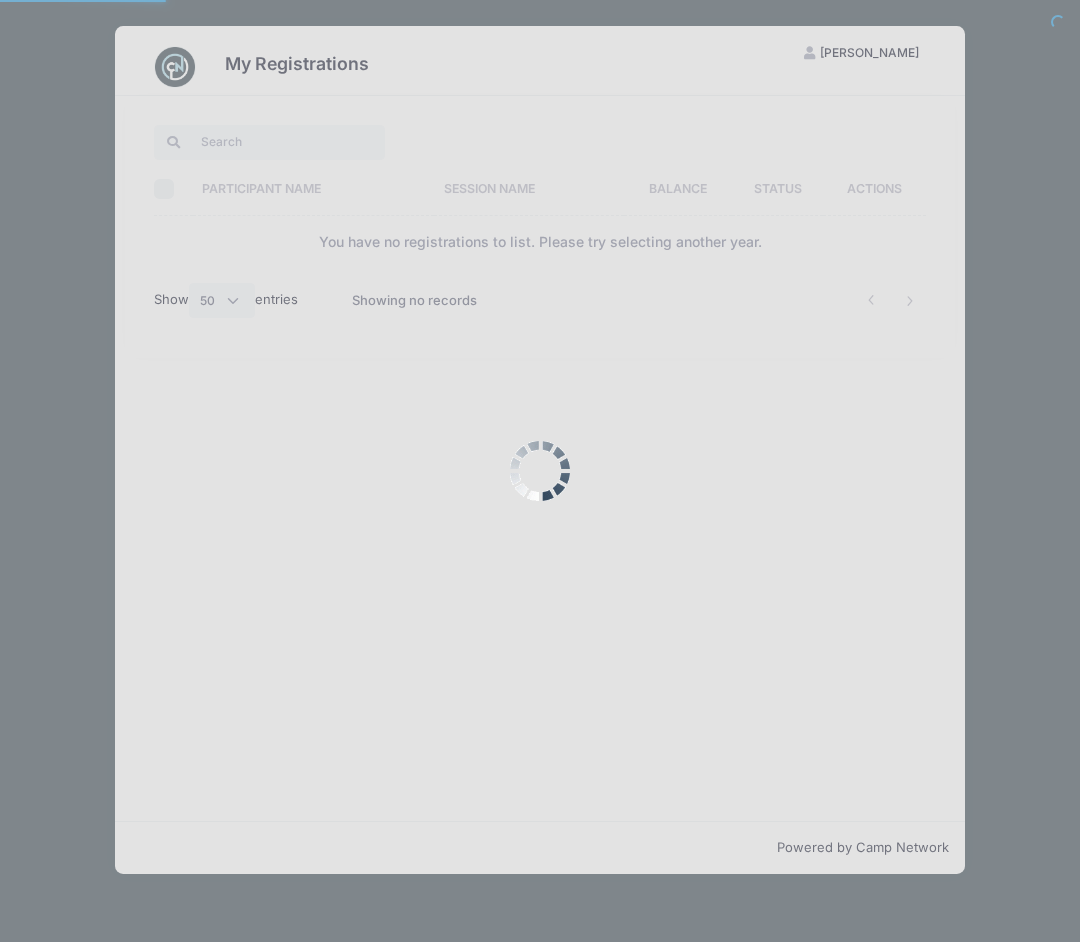 select on "50" 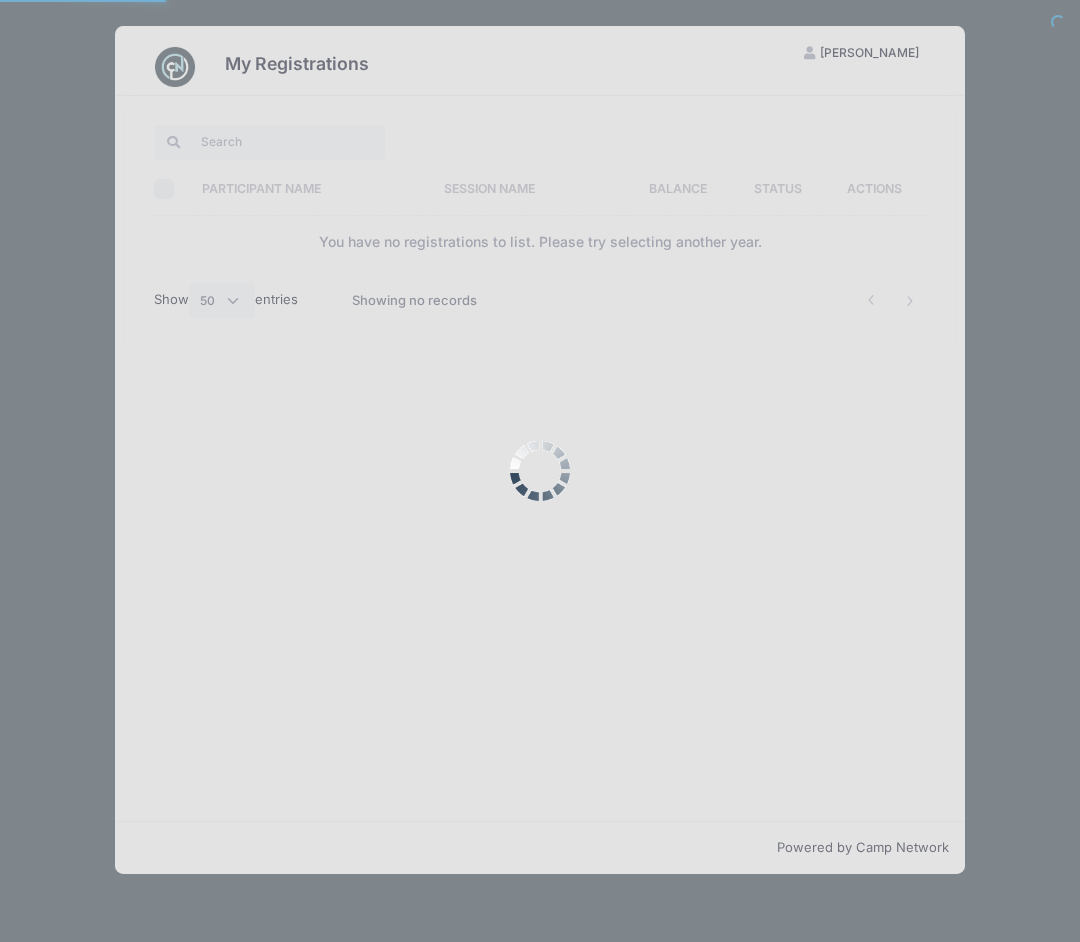 scroll, scrollTop: 0, scrollLeft: 0, axis: both 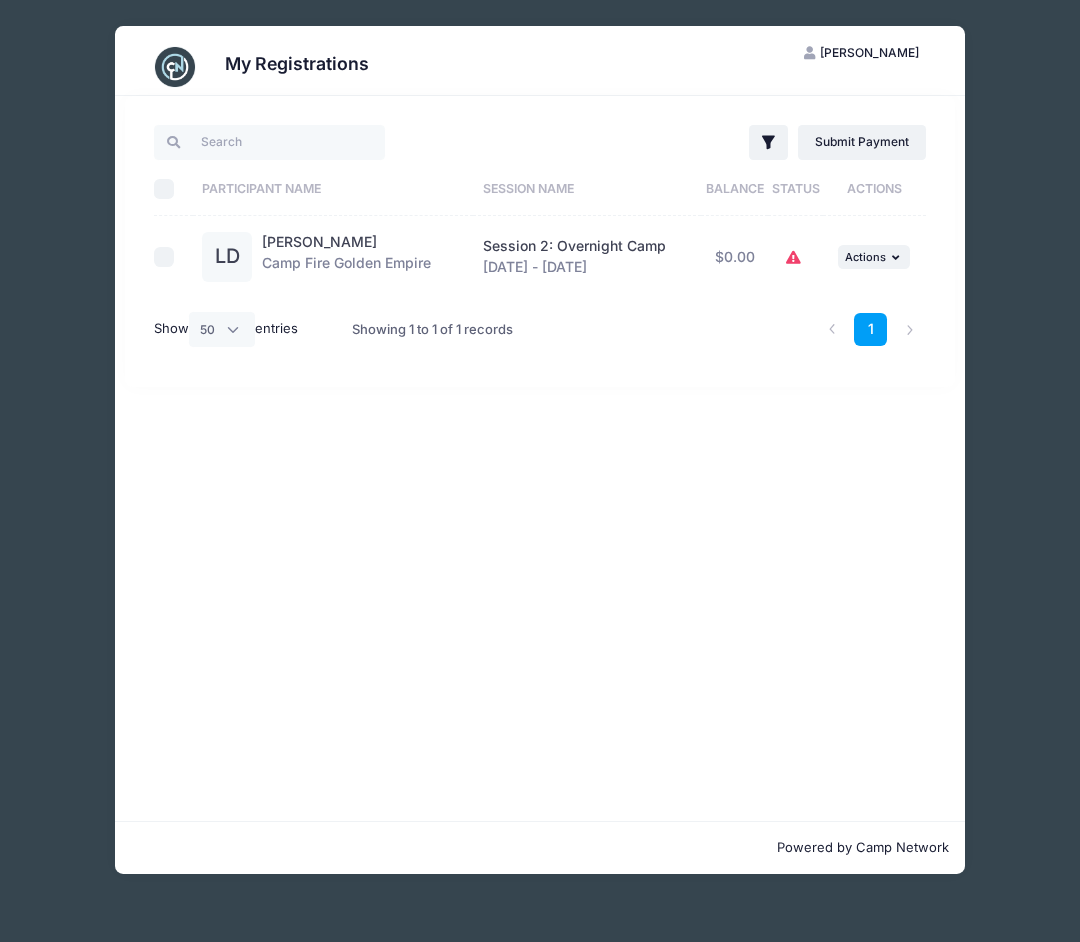 click 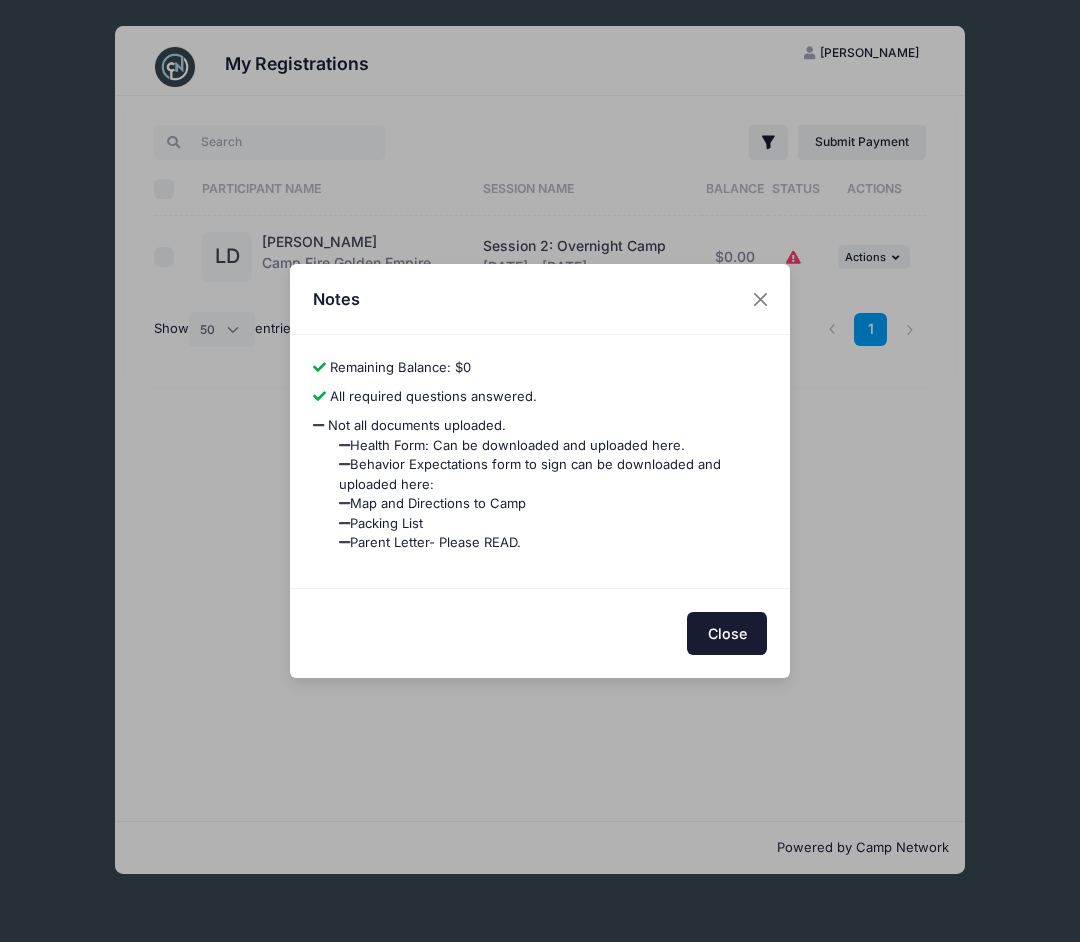 click on "Close" at bounding box center [727, 633] 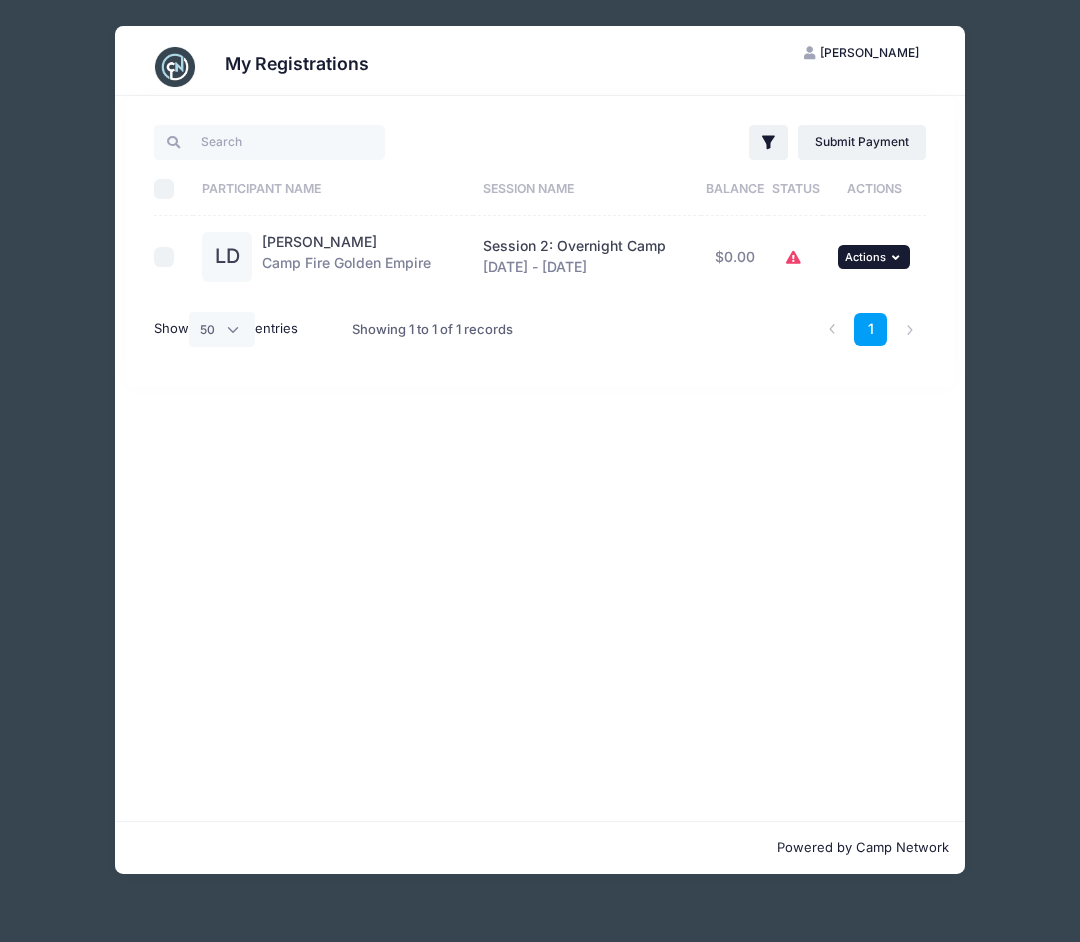 click on "Actions" at bounding box center [865, 257] 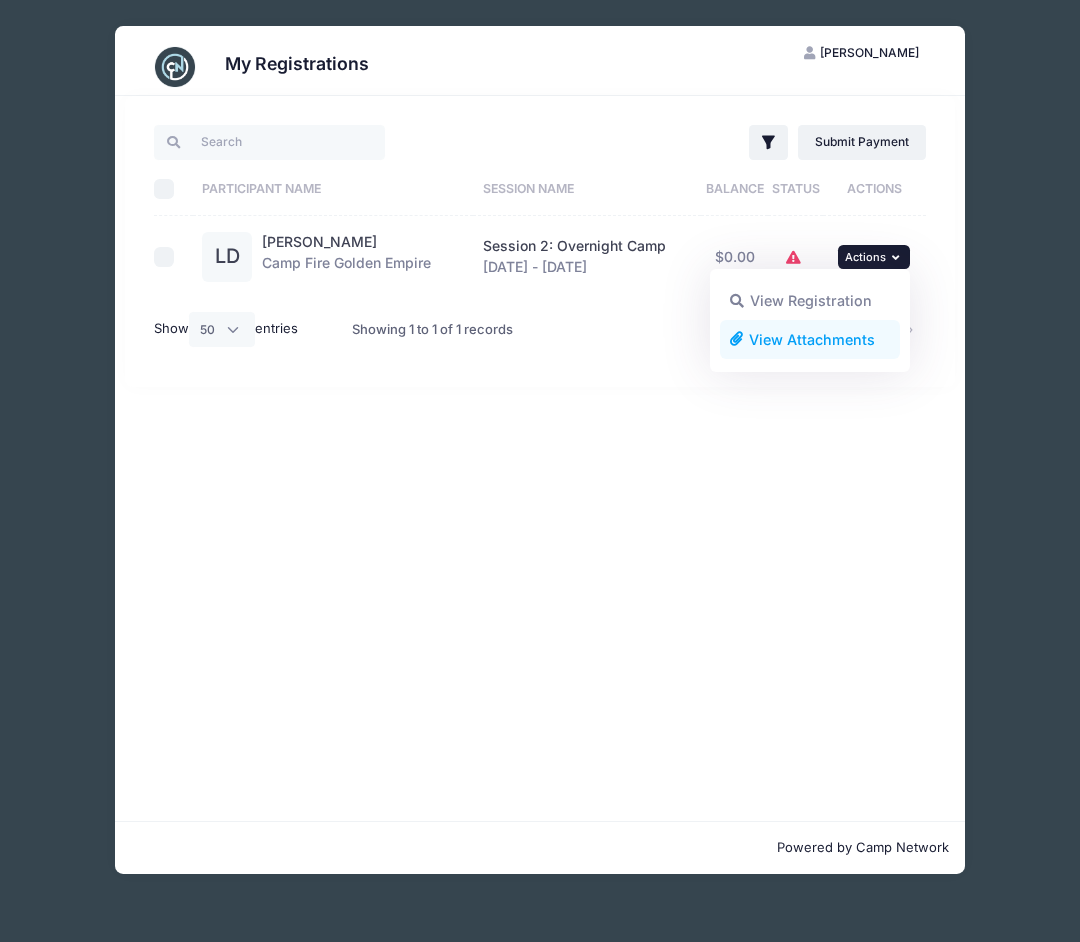 click on "View Attachments" at bounding box center [810, 339] 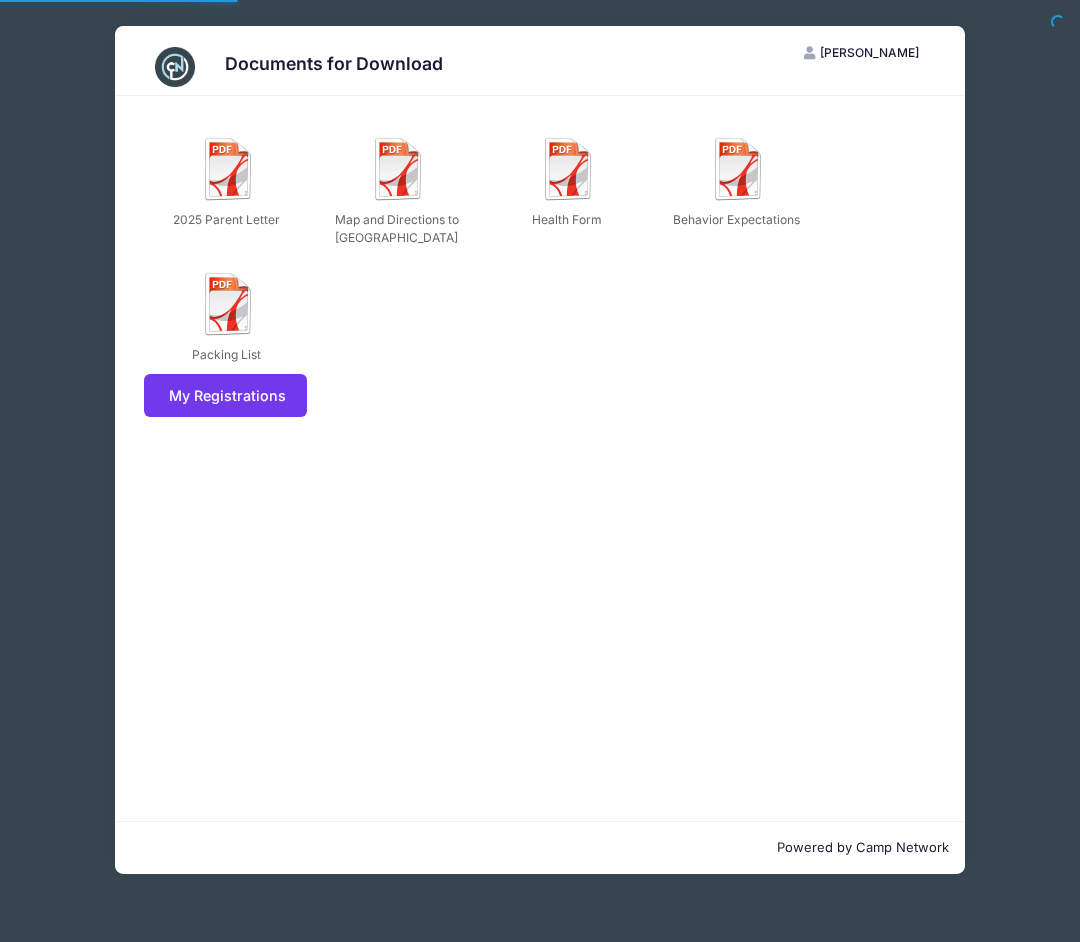 scroll, scrollTop: 0, scrollLeft: 0, axis: both 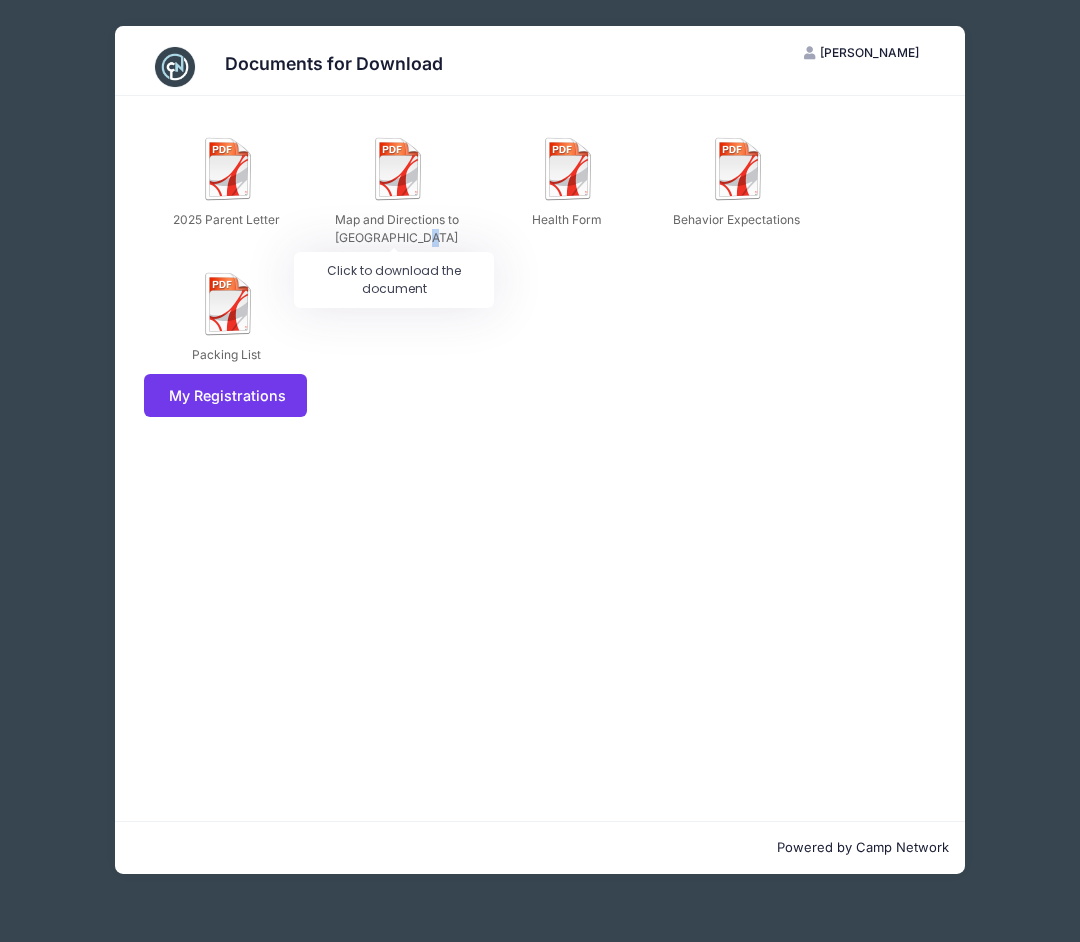 click on "Map and Directions to [GEOGRAPHIC_DATA]" at bounding box center [396, 229] 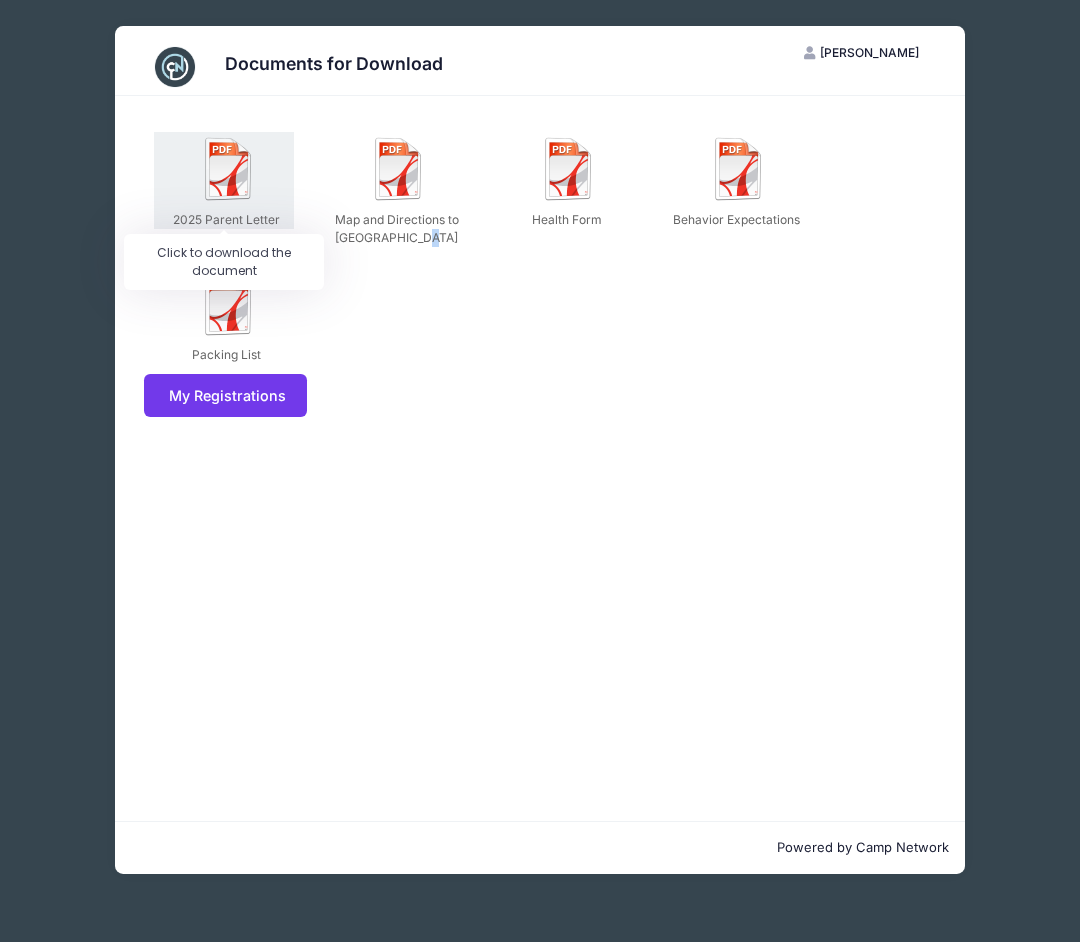 click at bounding box center (229, 169) 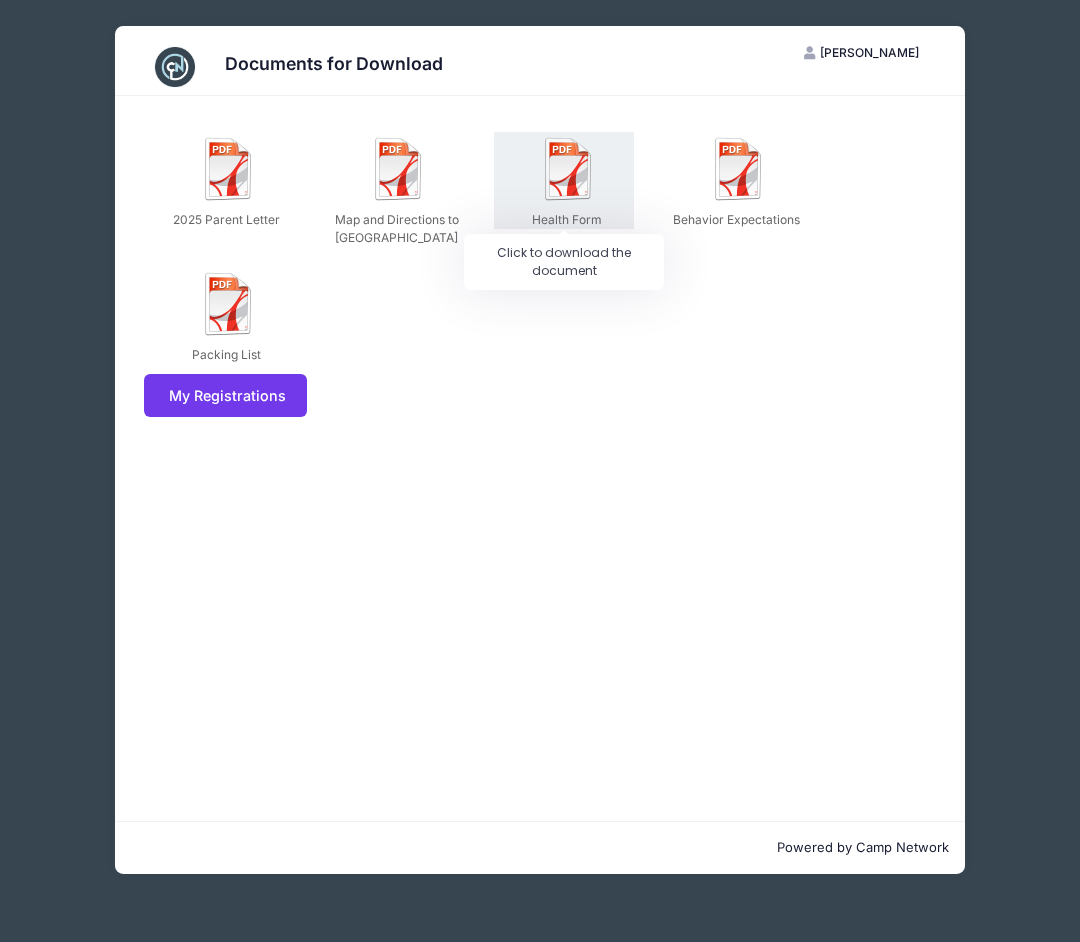 click on "Health Form" at bounding box center (566, 220) 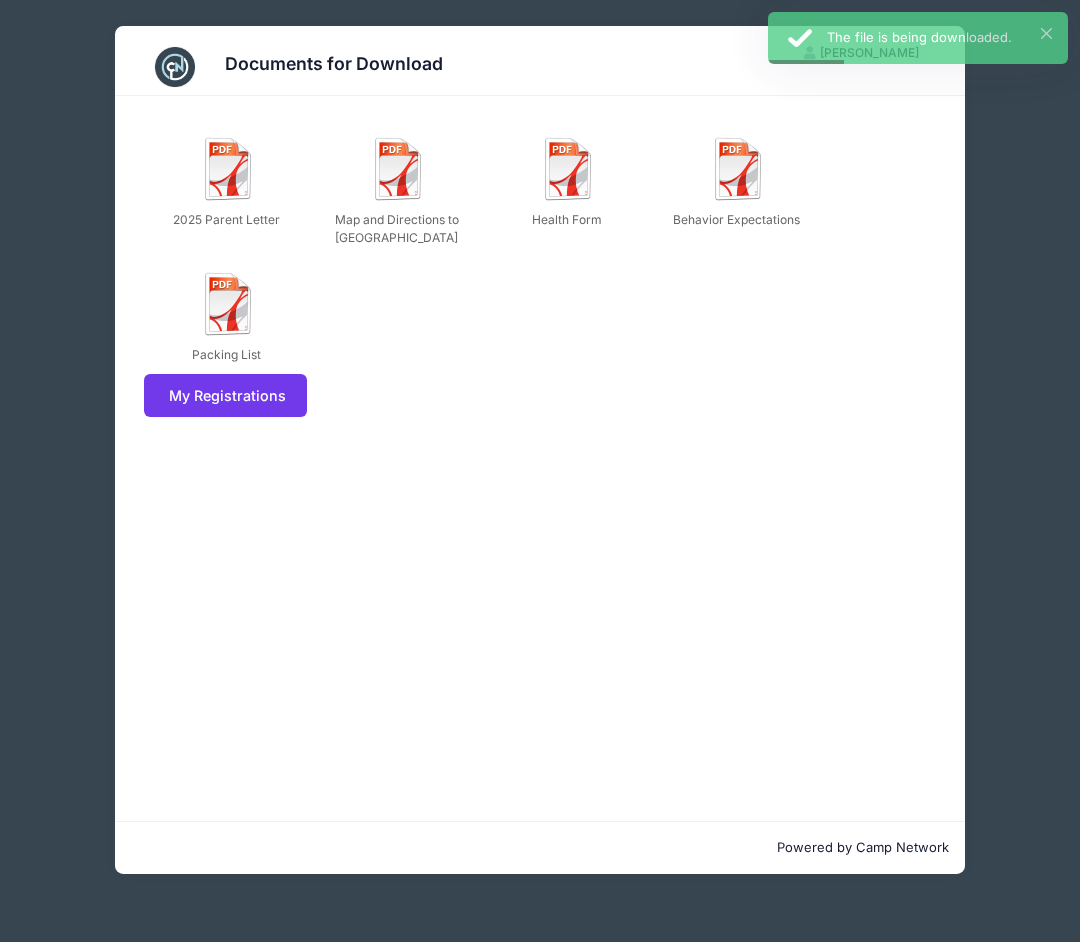 click on "My Registrations" at bounding box center (540, 395) 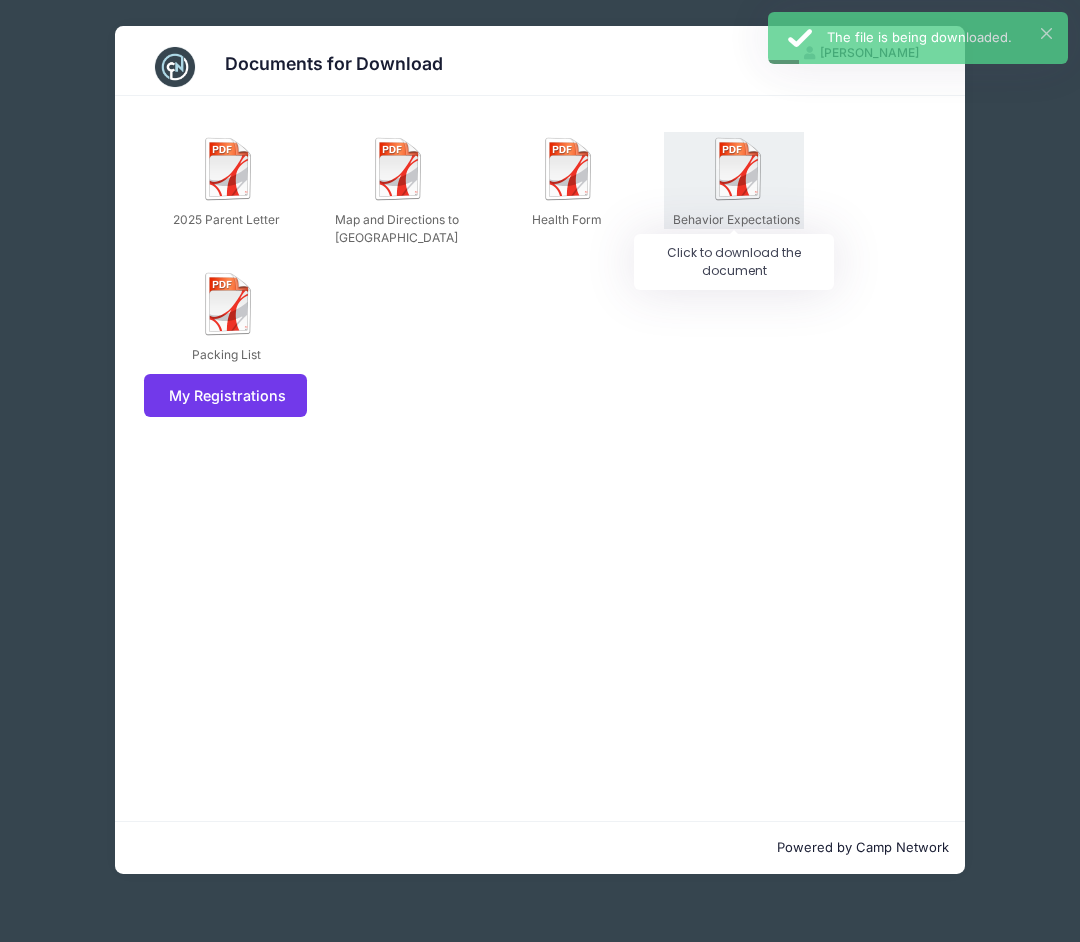 click at bounding box center (739, 169) 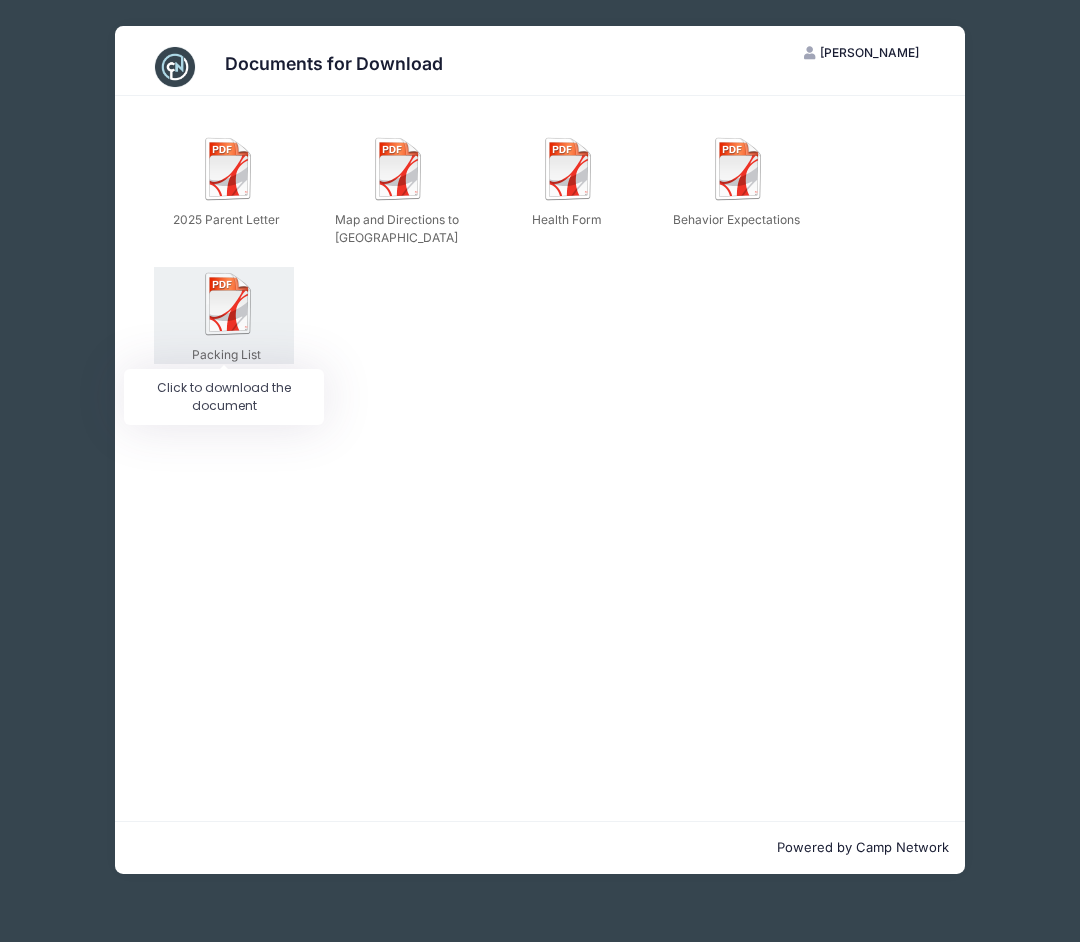 click on "Packing List" at bounding box center (224, 315) 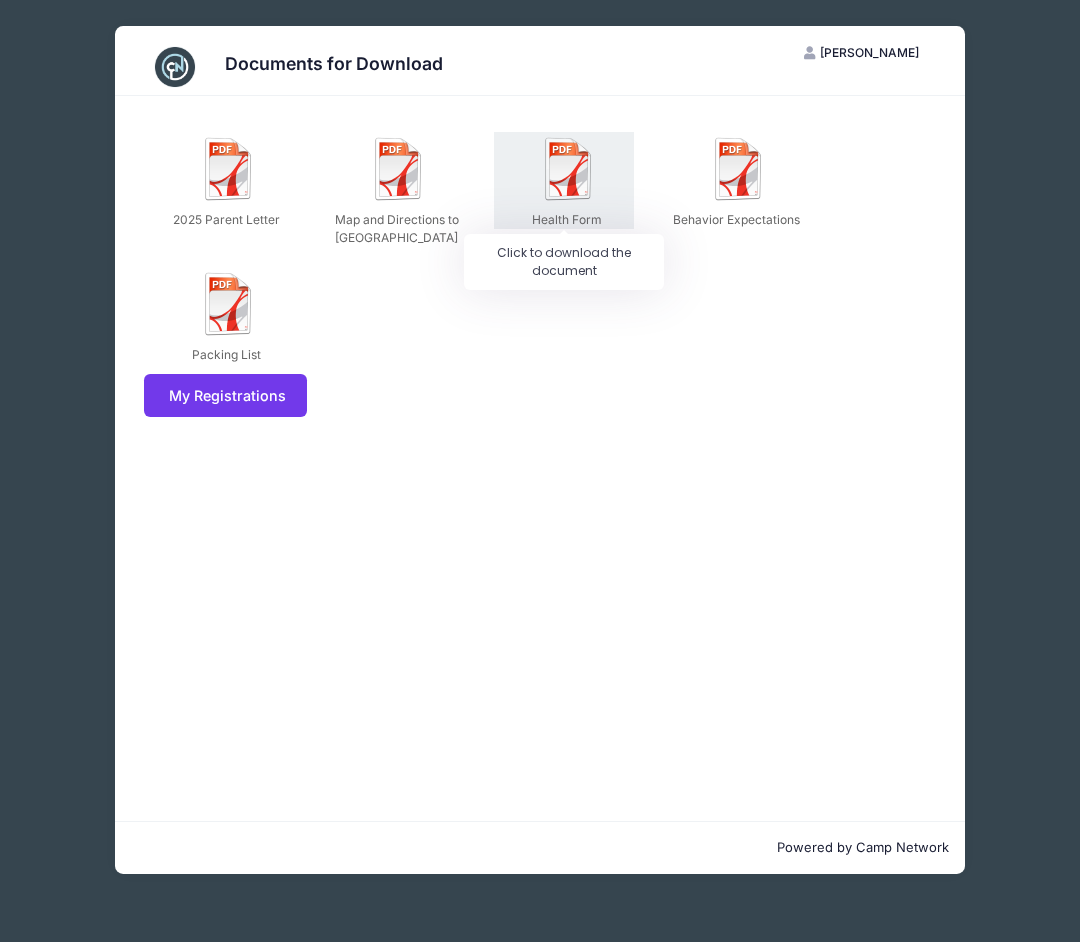 click on "Health Form" at bounding box center (564, 180) 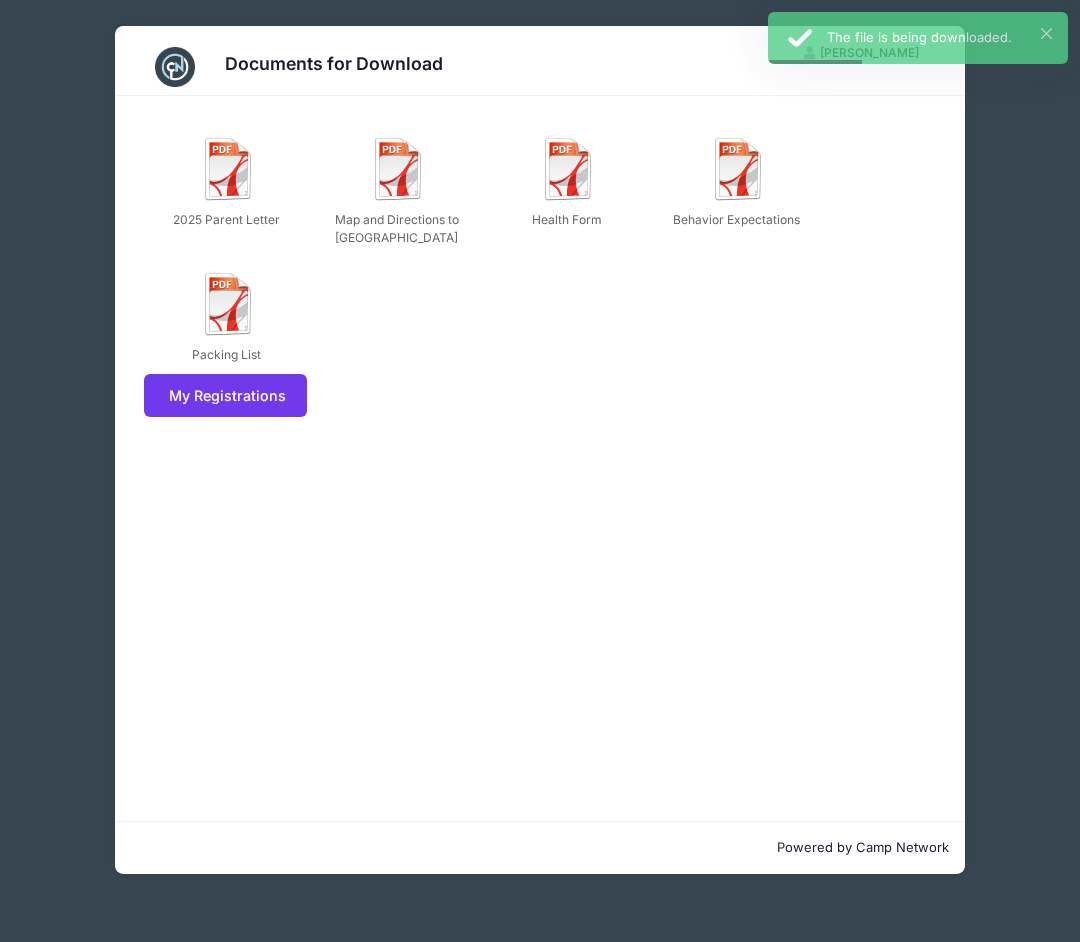 click on "2025 Parent Letter
Map and Directions to [GEOGRAPHIC_DATA]
Health Form
Behavior Expectations
Packing List
My Registrations" at bounding box center [540, 458] 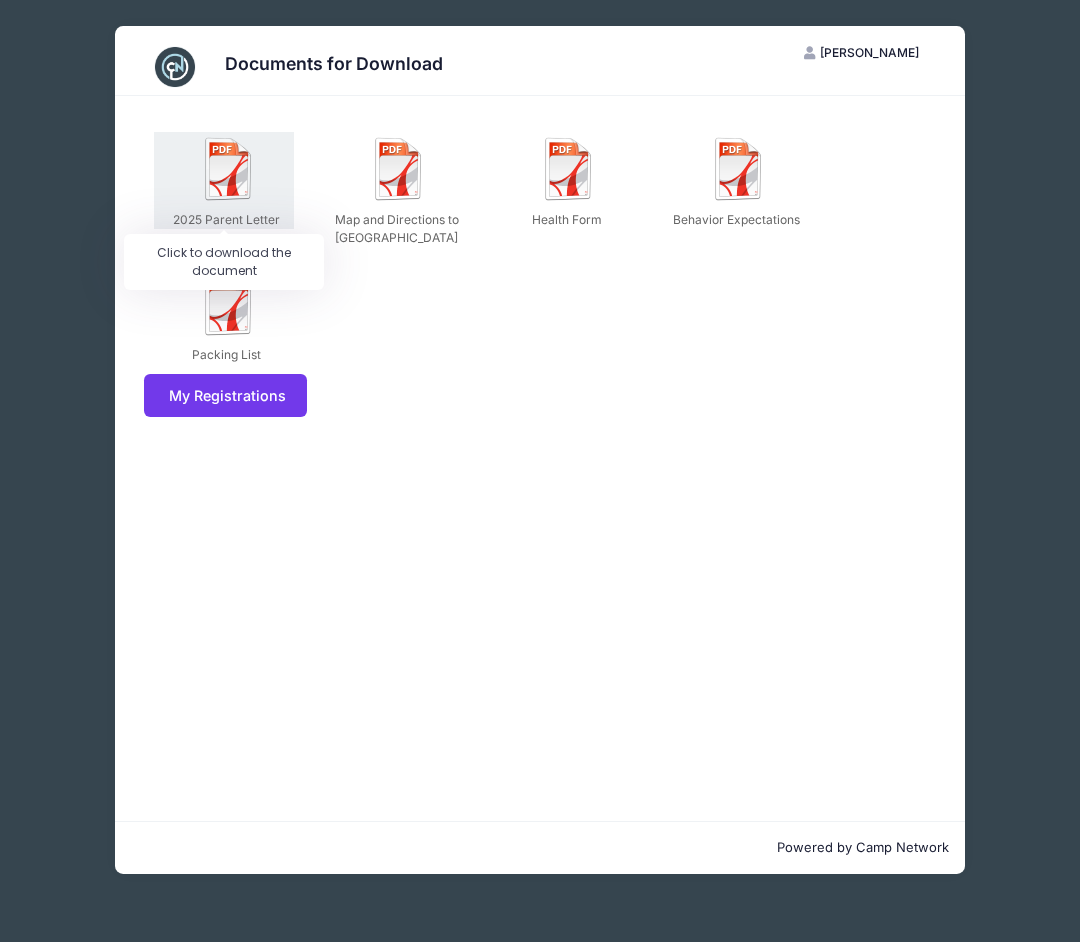 click at bounding box center [229, 169] 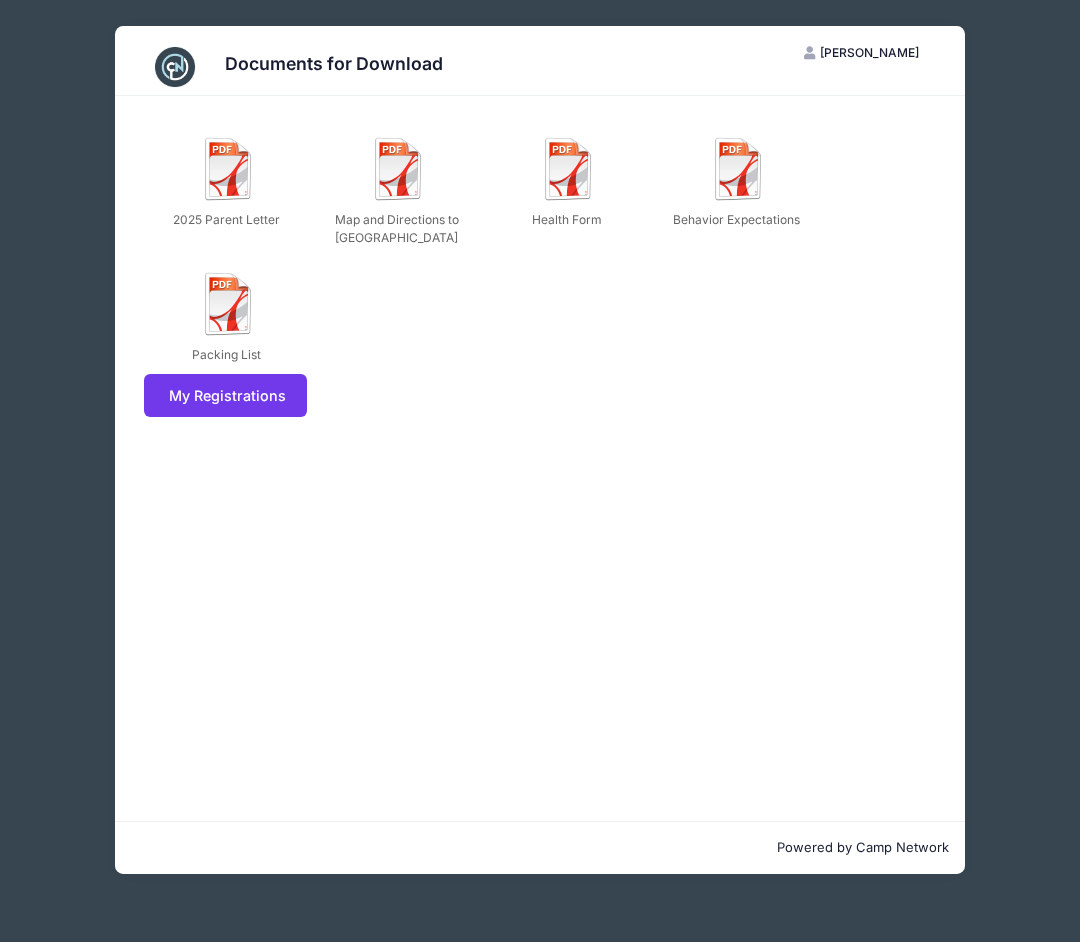 click on "Documents for Download
MD [PERSON_NAME]      My Account
Logout
2025 Parent Letter
Map and Directions to [GEOGRAPHIC_DATA]
Health Form
Behavior Expectations" at bounding box center [540, 471] 